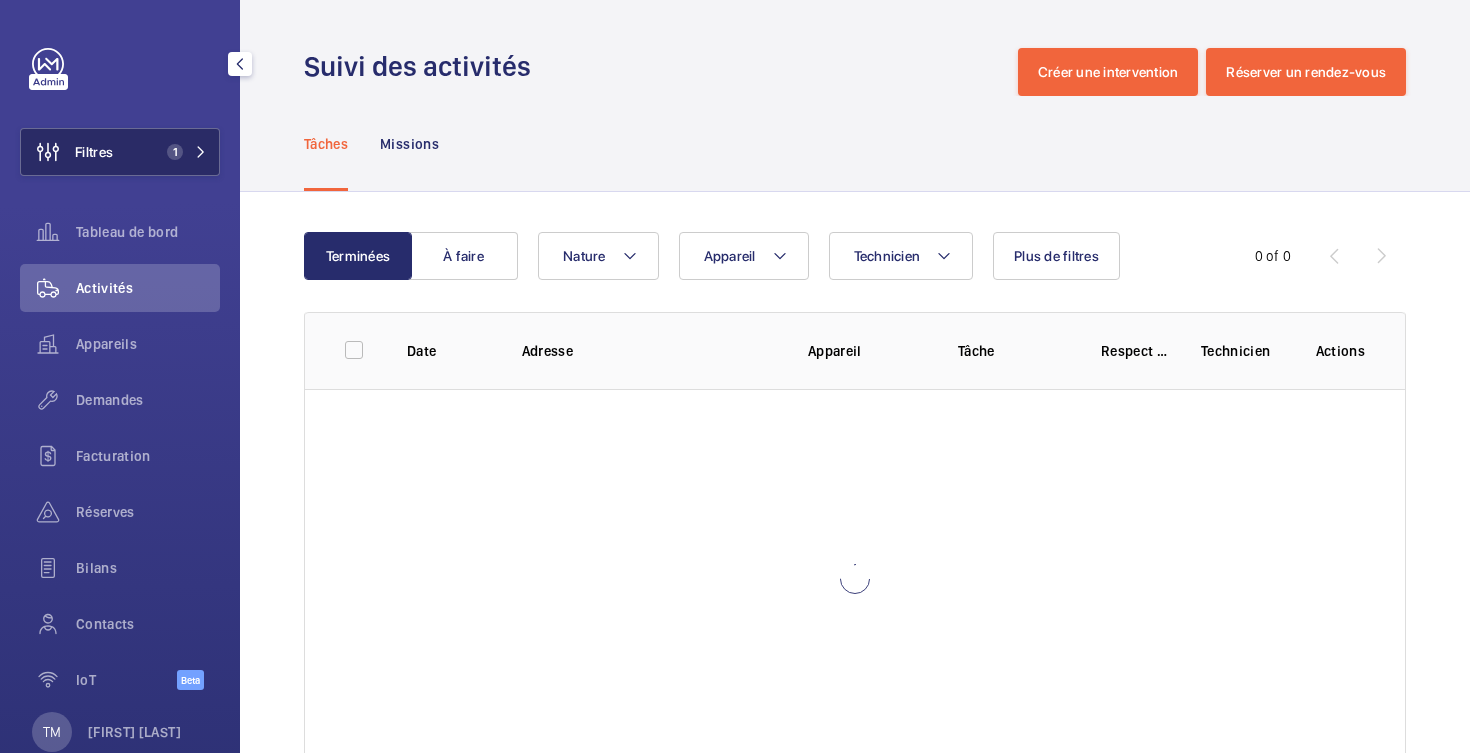 scroll, scrollTop: 0, scrollLeft: 0, axis: both 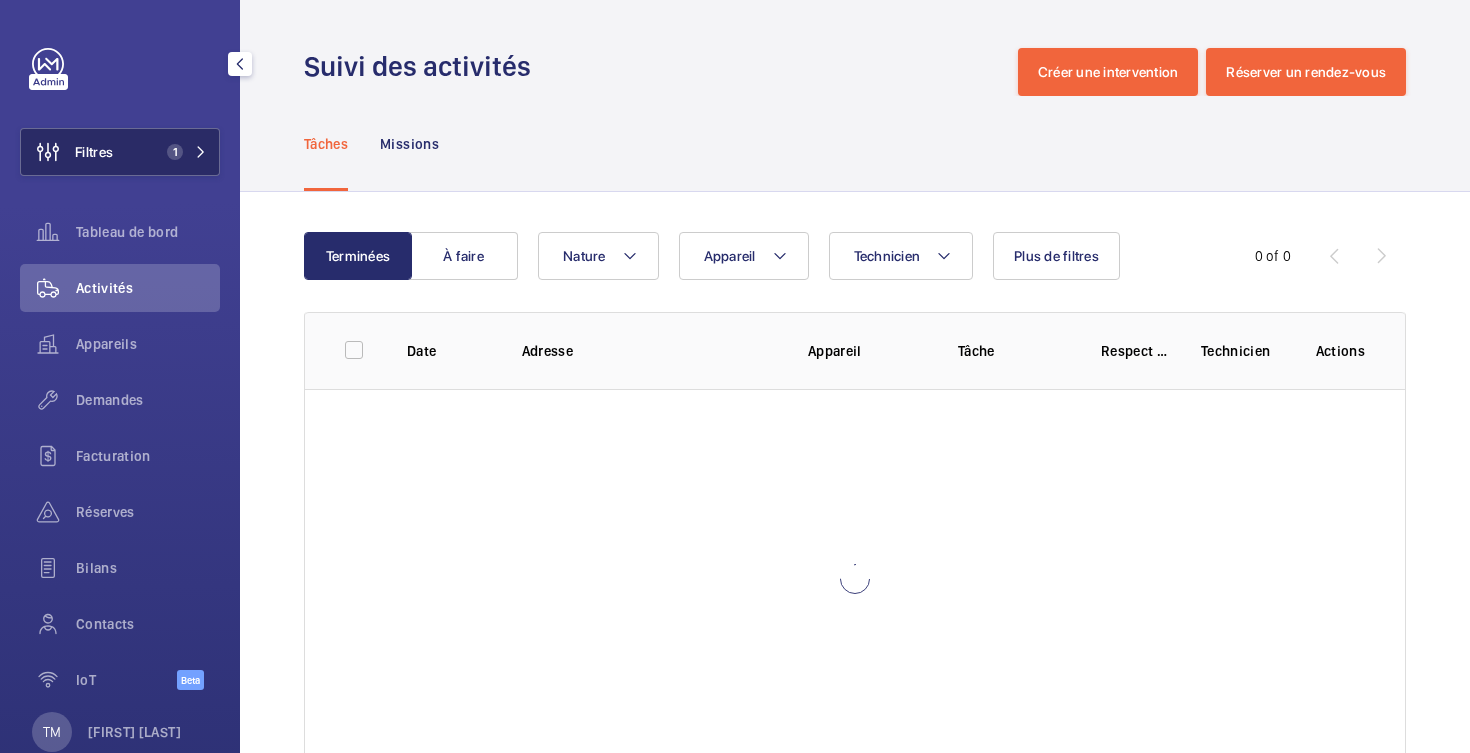 click on "Filtres 1" 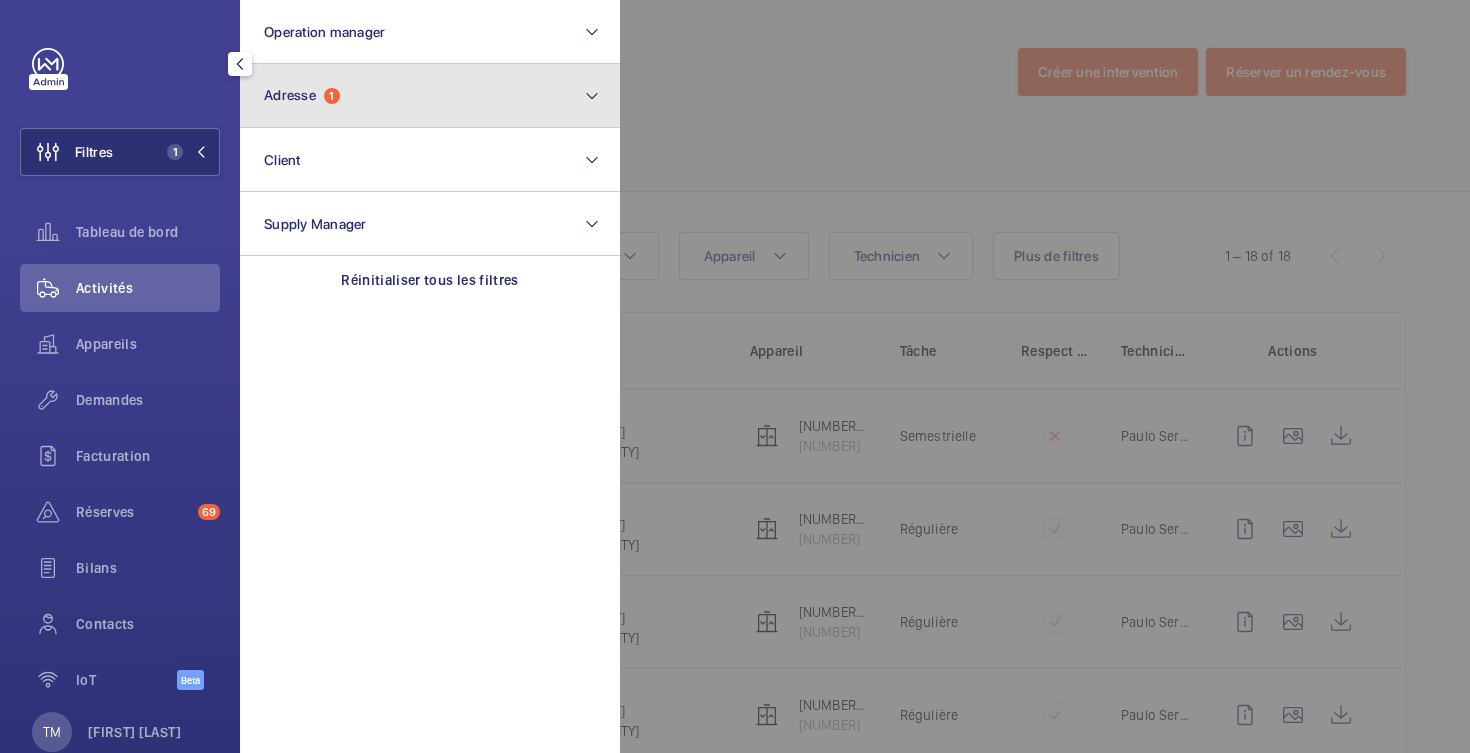 click on "Adresse  1" 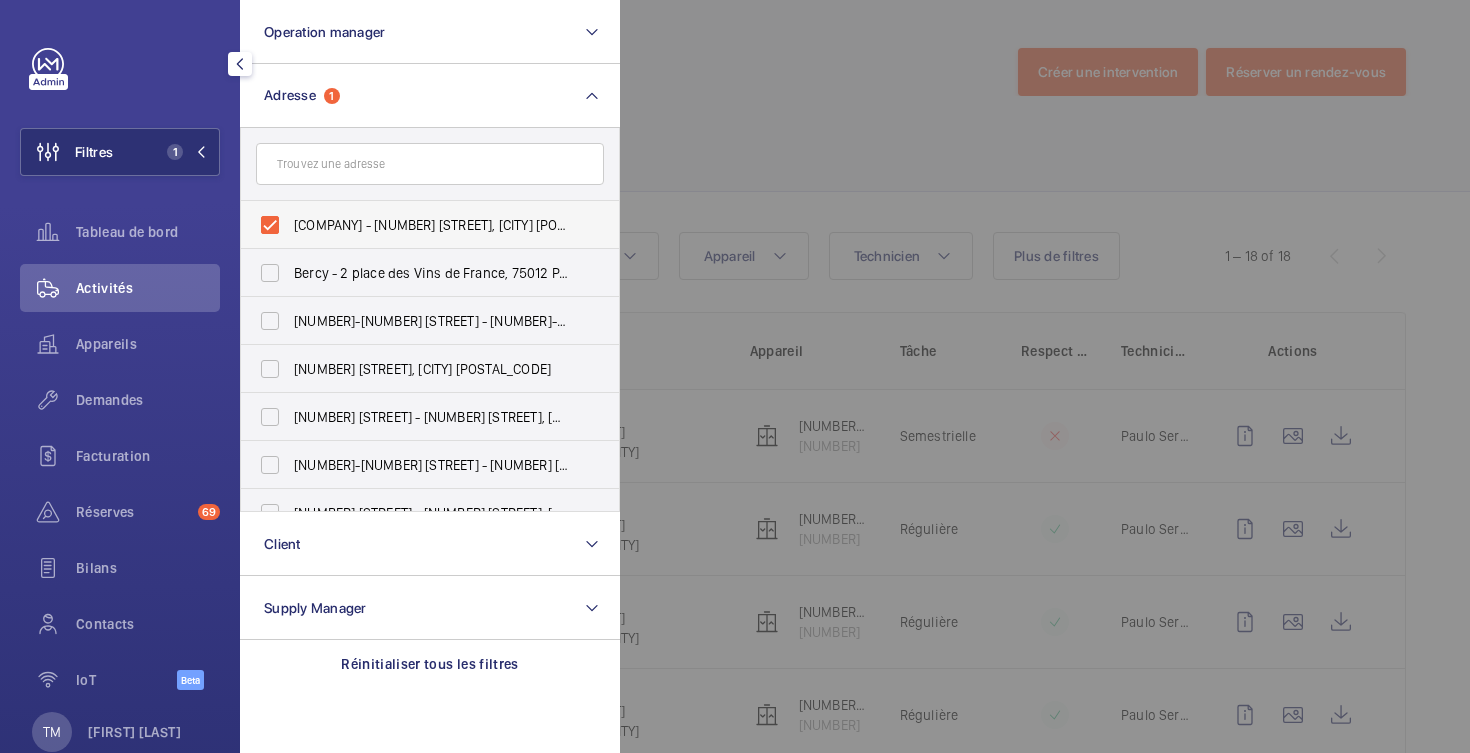 click on "LE SWING - 59 Rue Georges Haussmann, GUYANCOURT 78280" at bounding box center [415, 225] 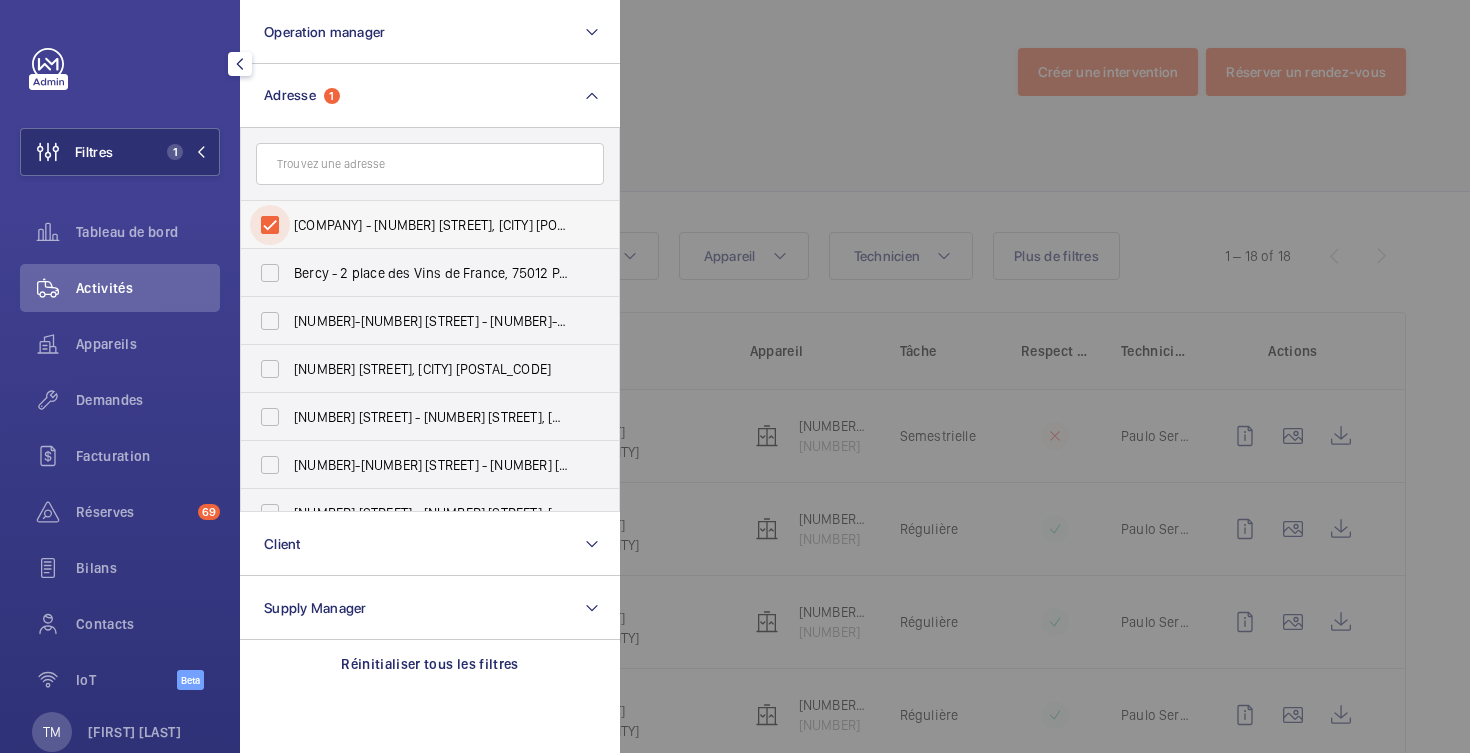 click on "LE SWING - 59 Rue Georges Haussmann, GUYANCOURT 78280" at bounding box center (270, 225) 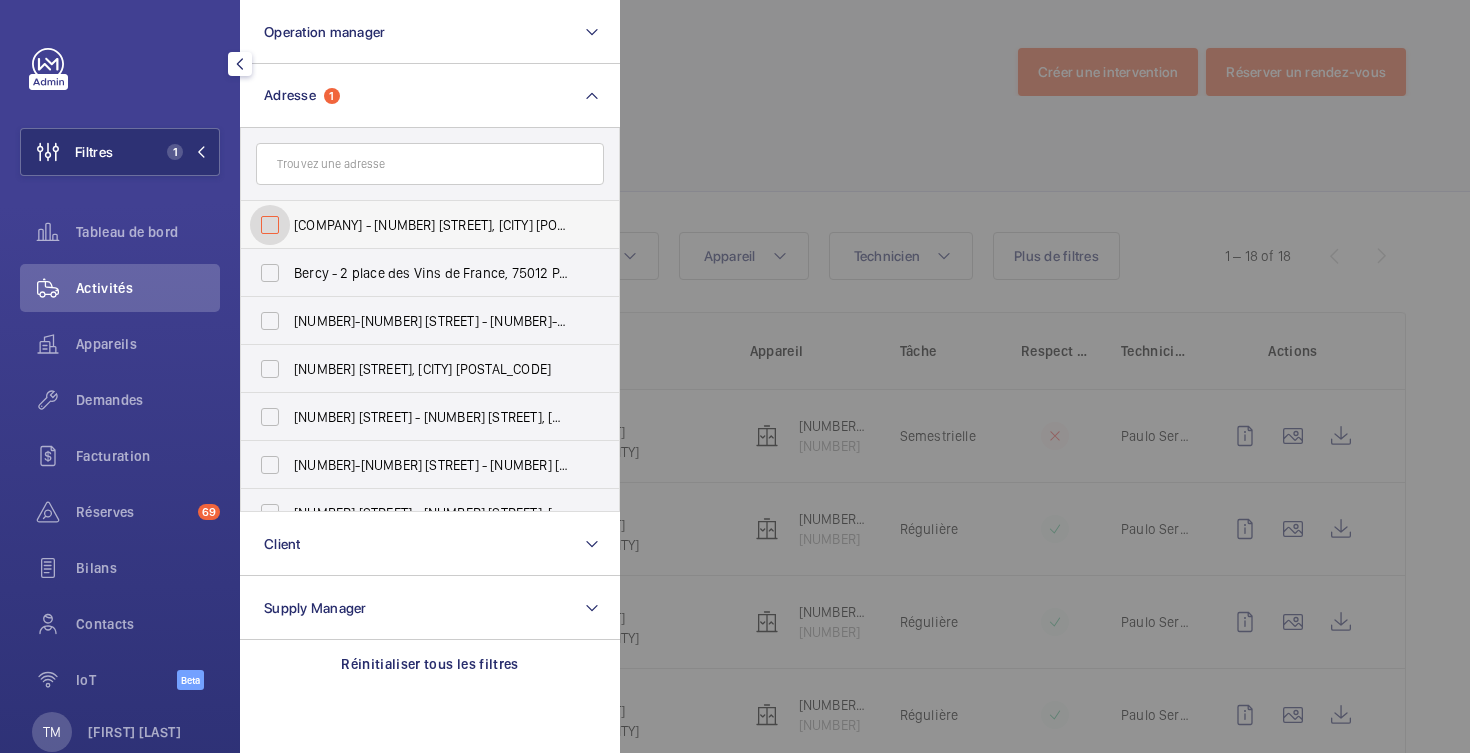 checkbox on "false" 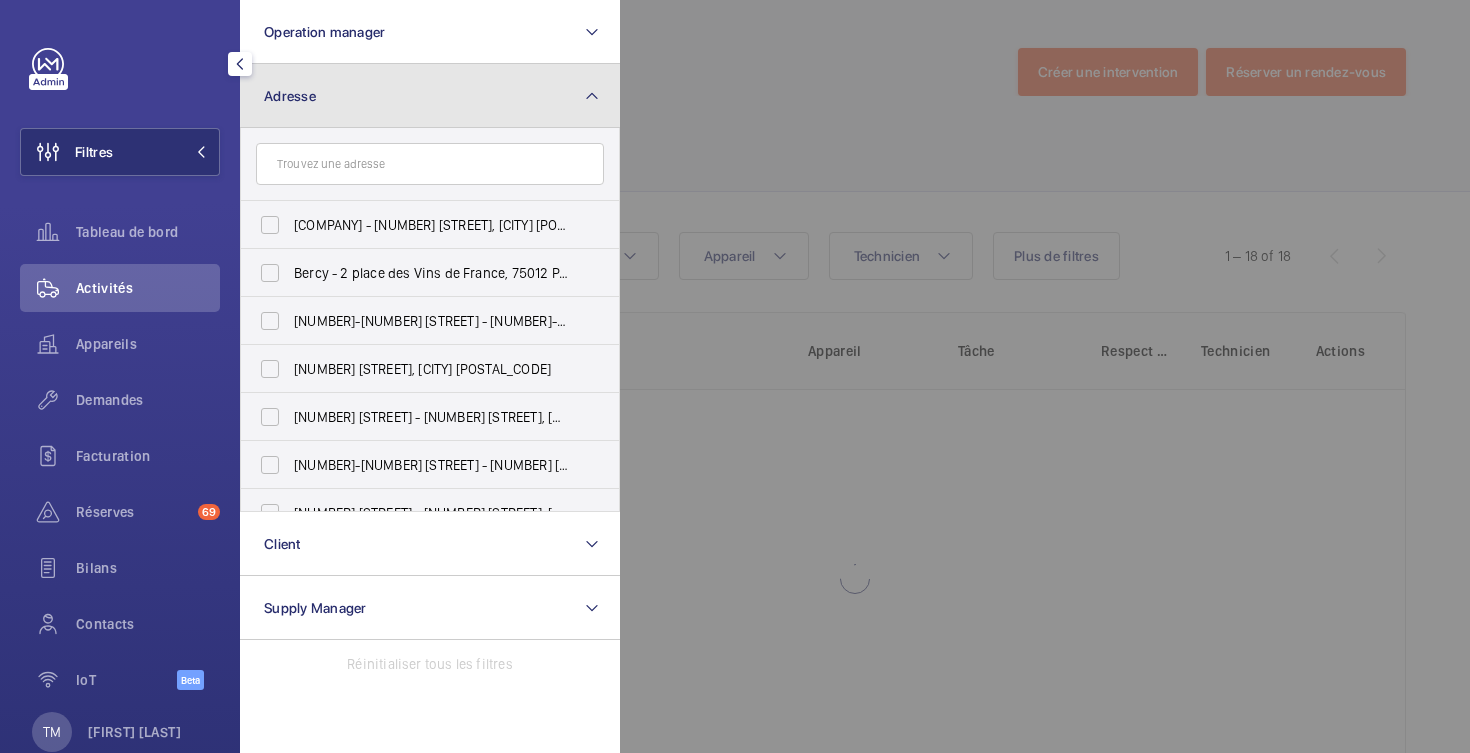 click on "Adresse" 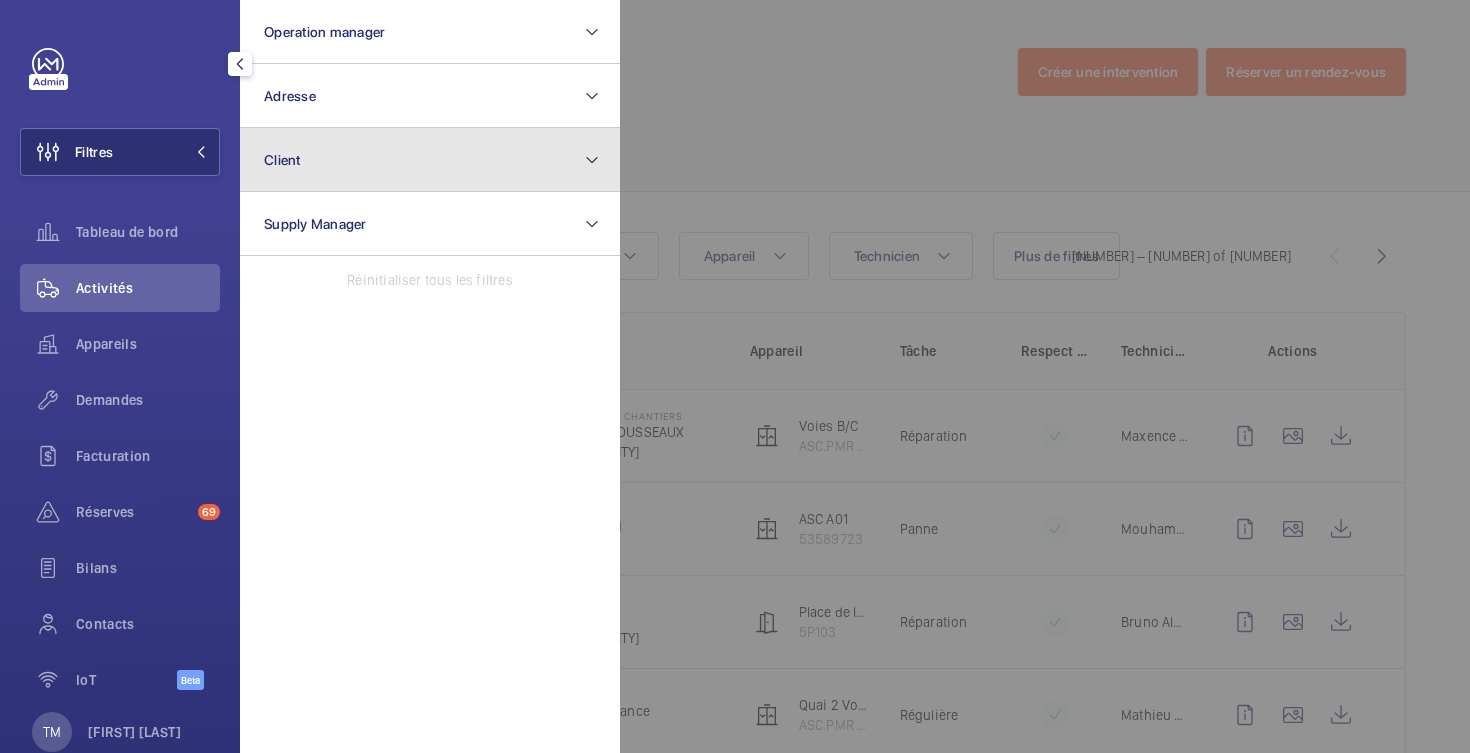 click on "Client" 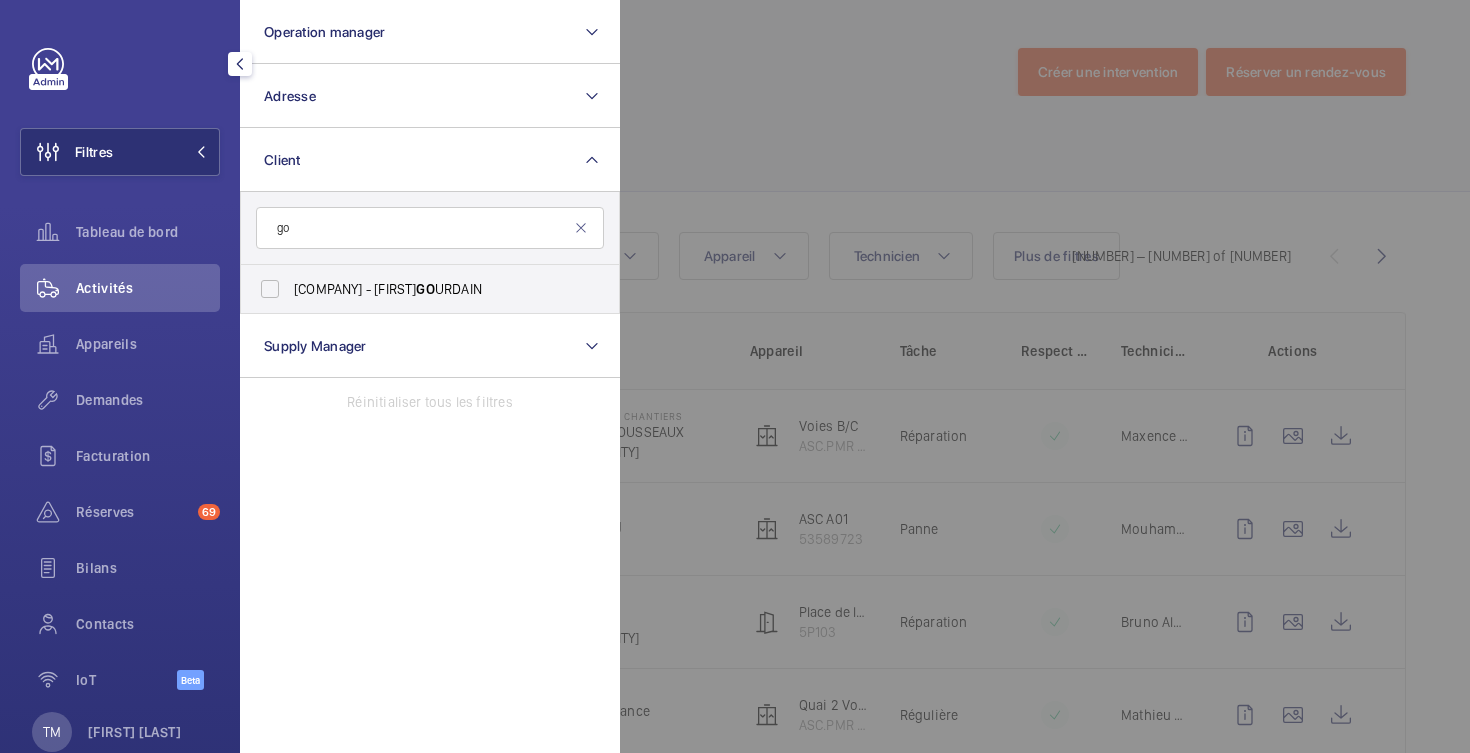 type on "g" 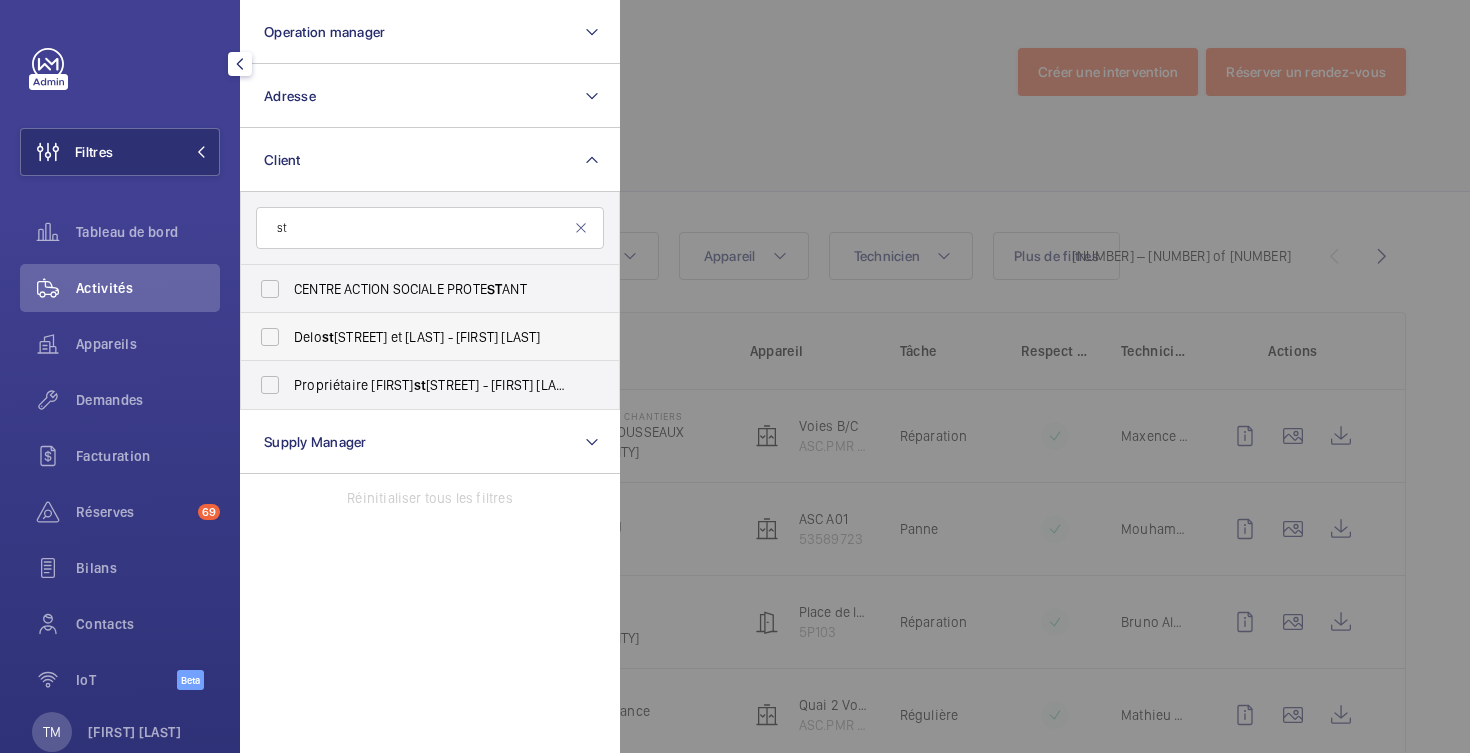 type on "s" 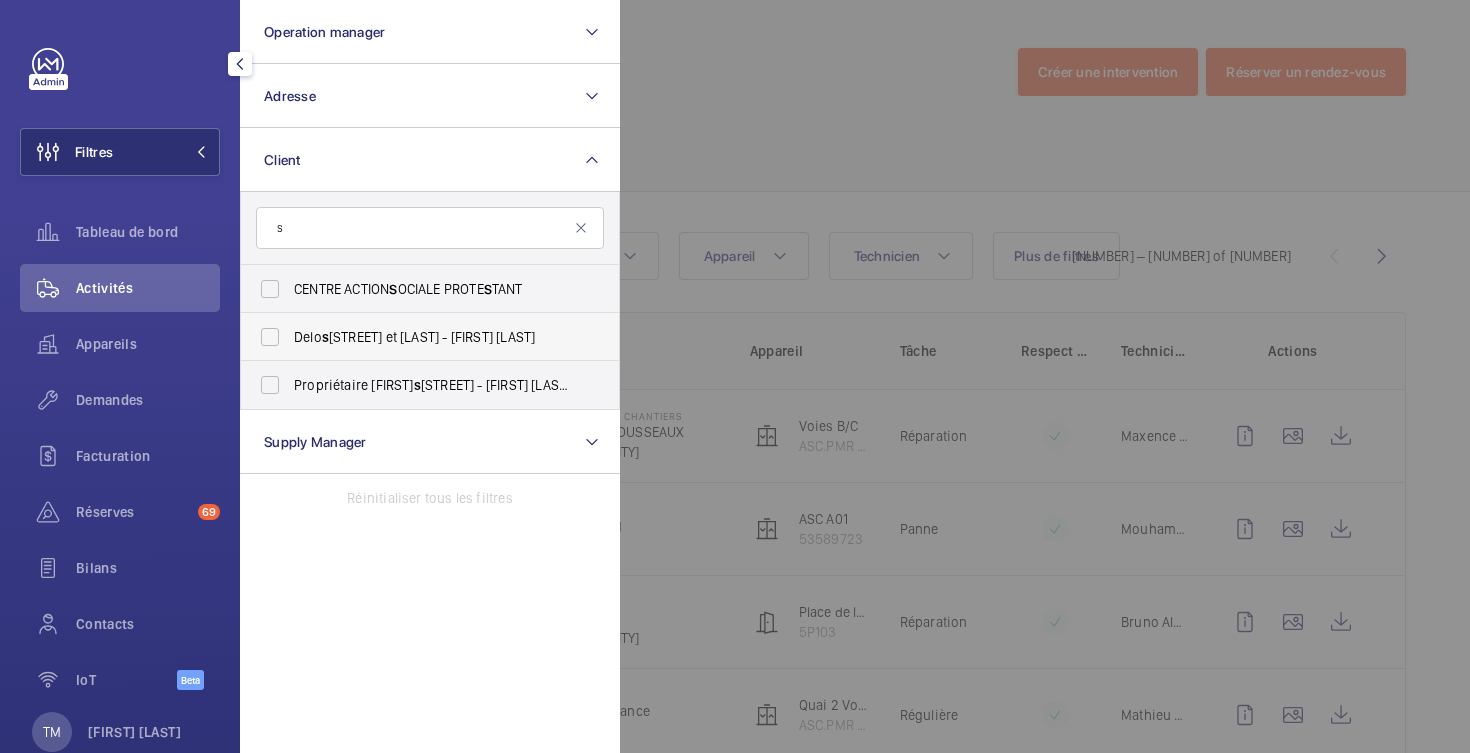 type 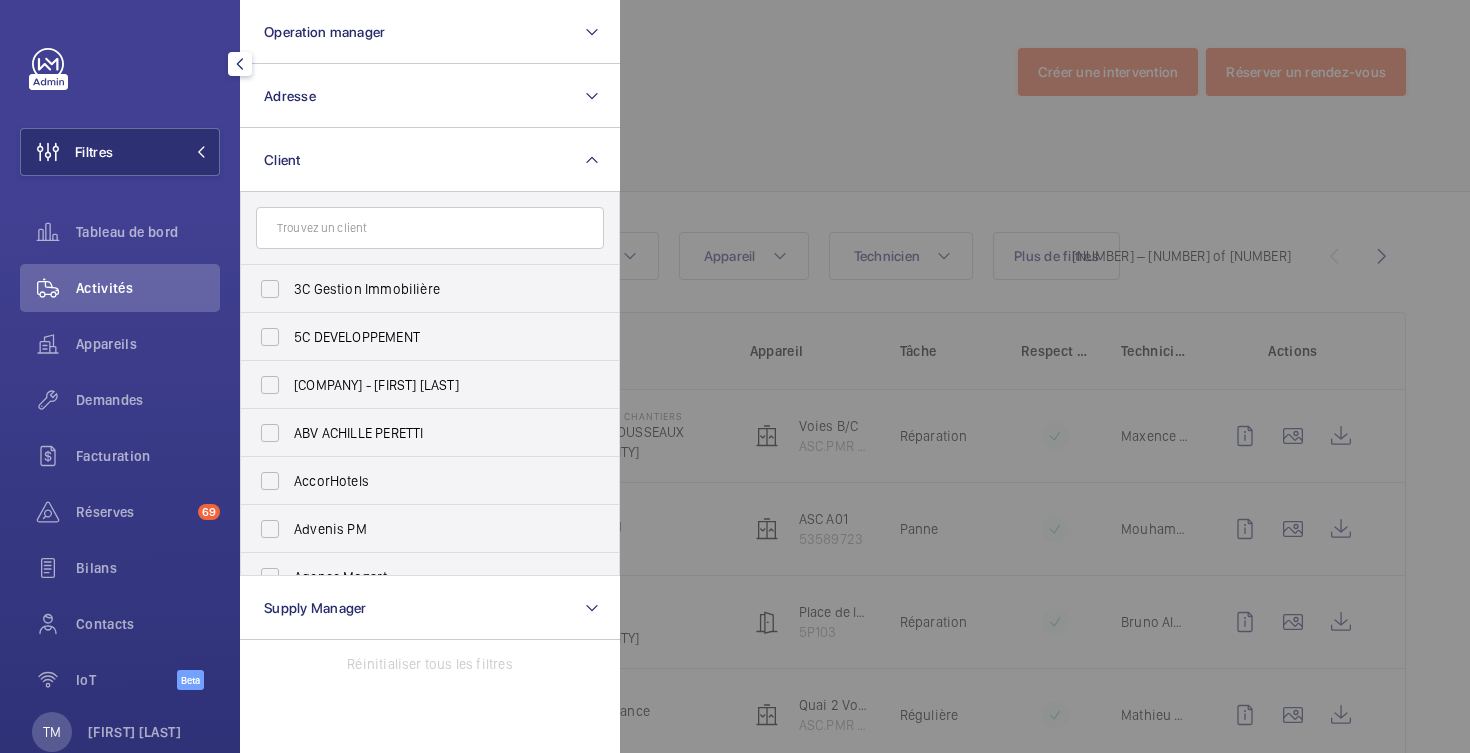 click 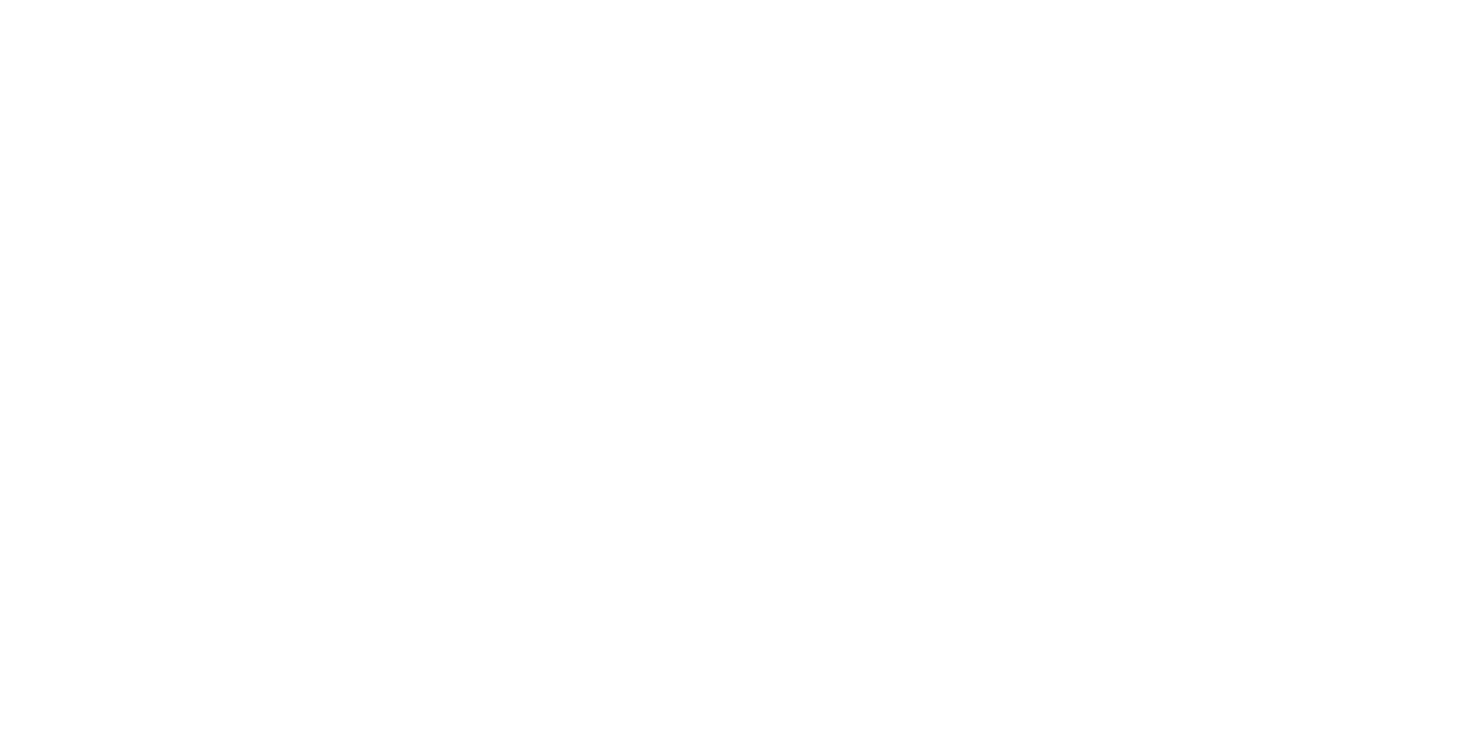 scroll, scrollTop: 0, scrollLeft: 0, axis: both 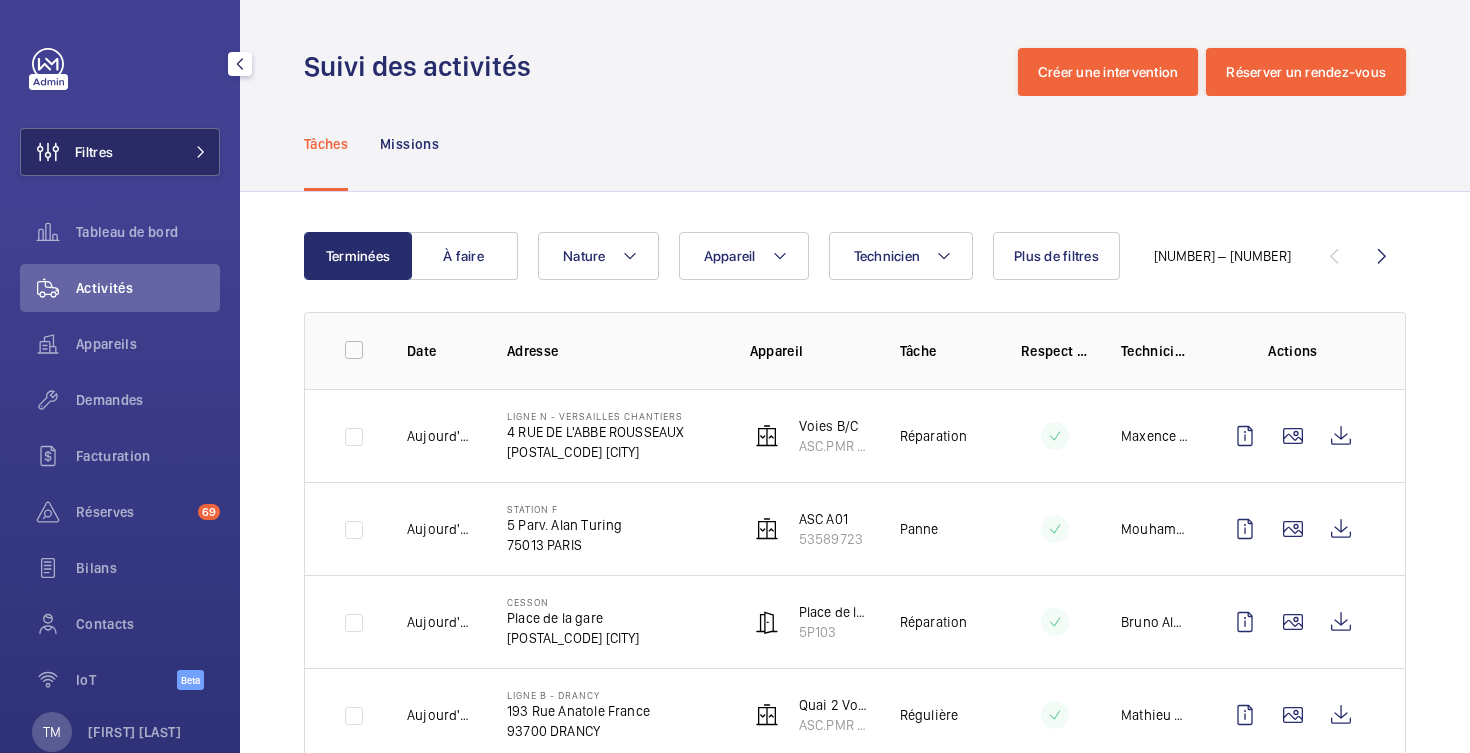 click on "Filtres" 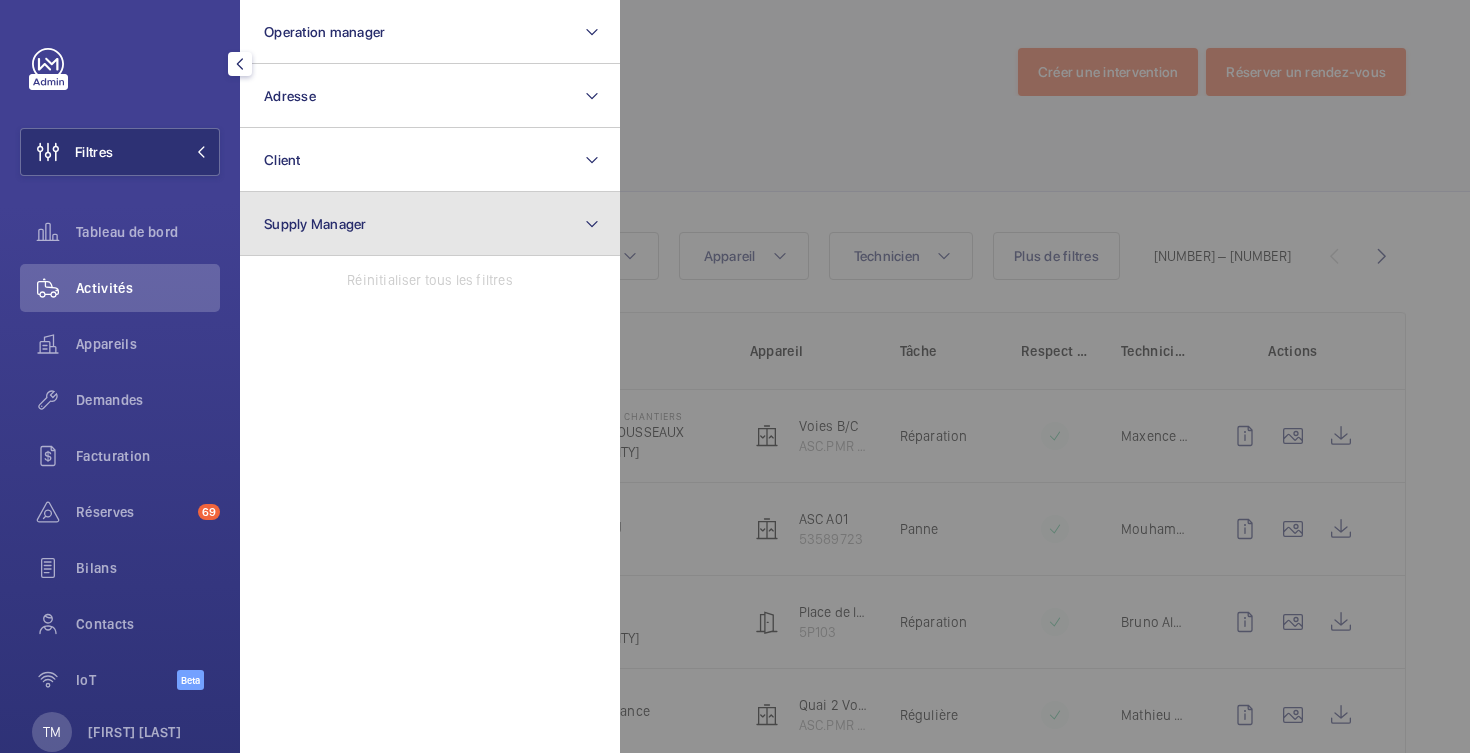 click on "Supply Manager" 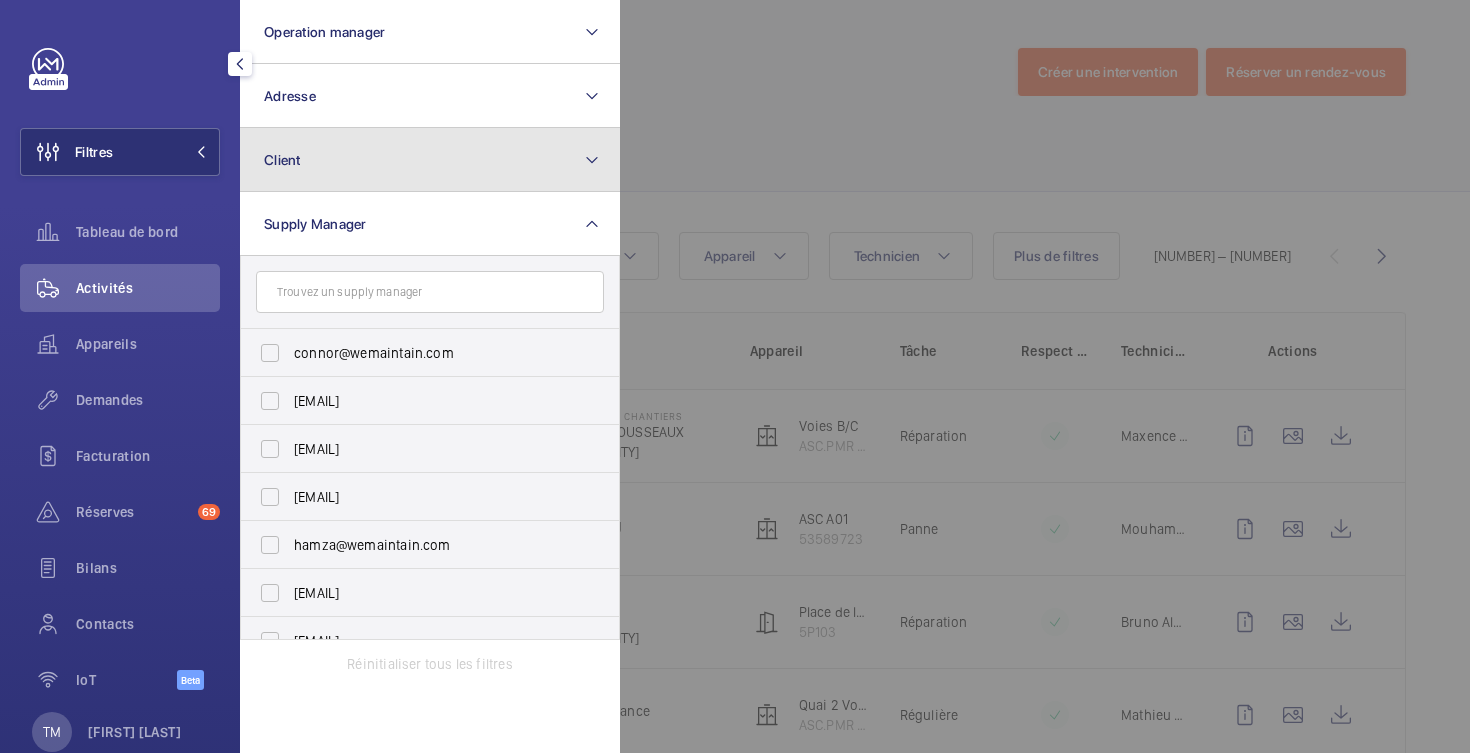 click on "Client" 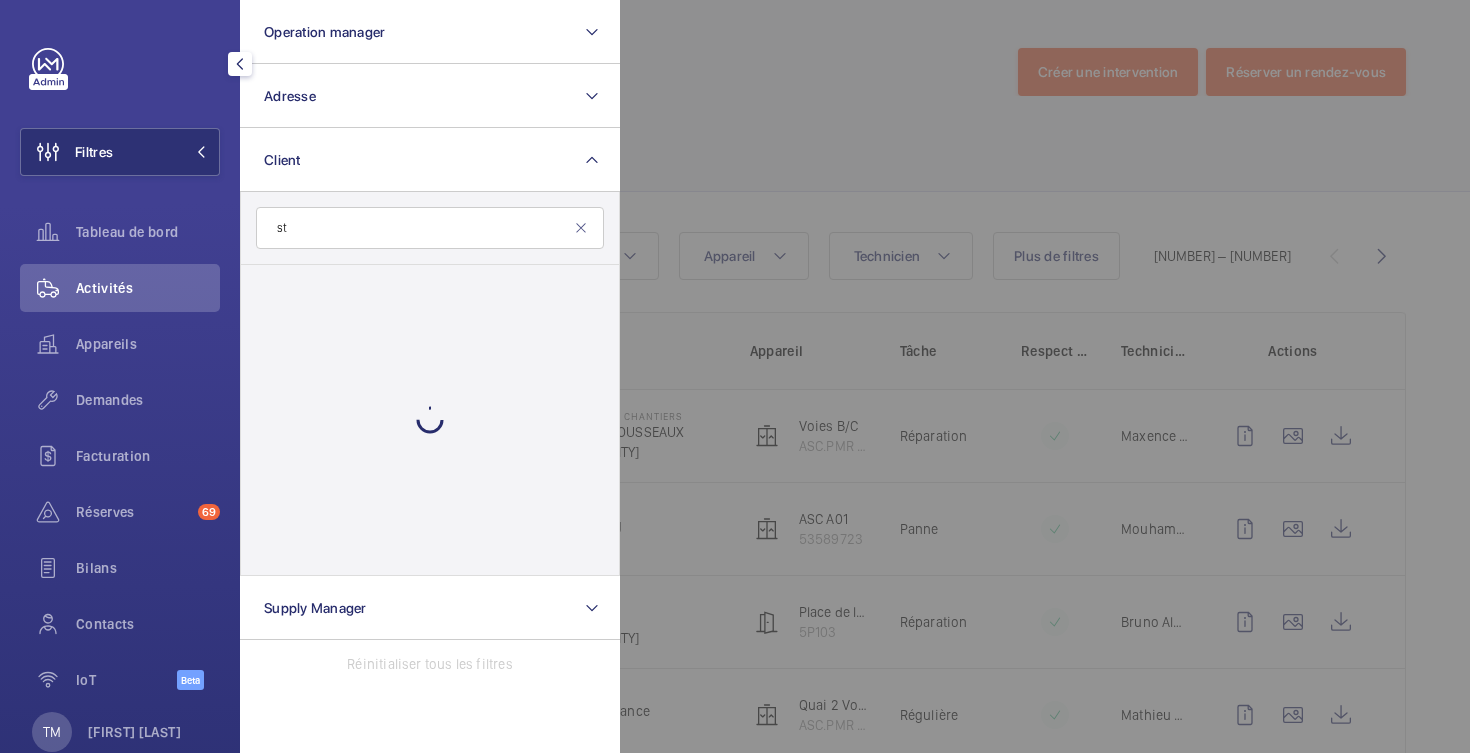type on "s" 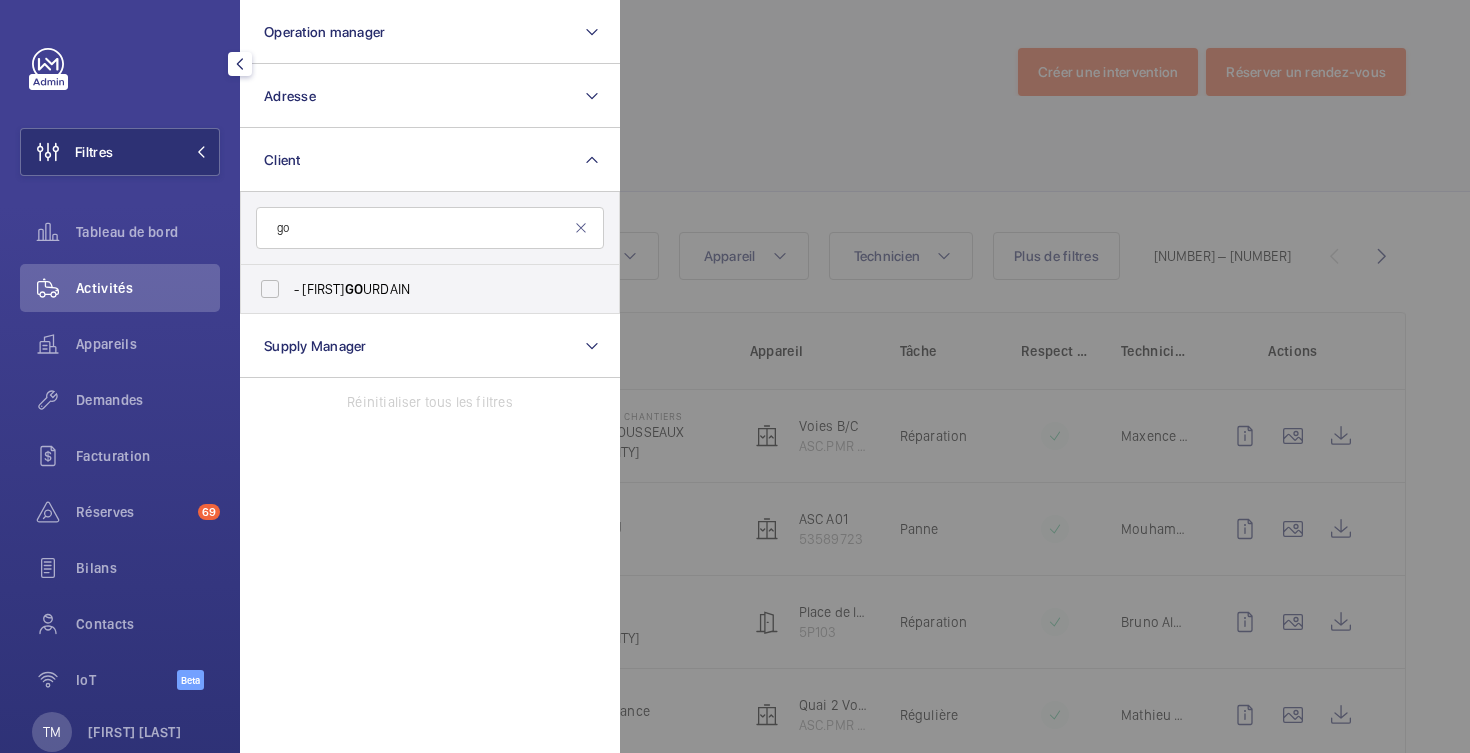 type on "g" 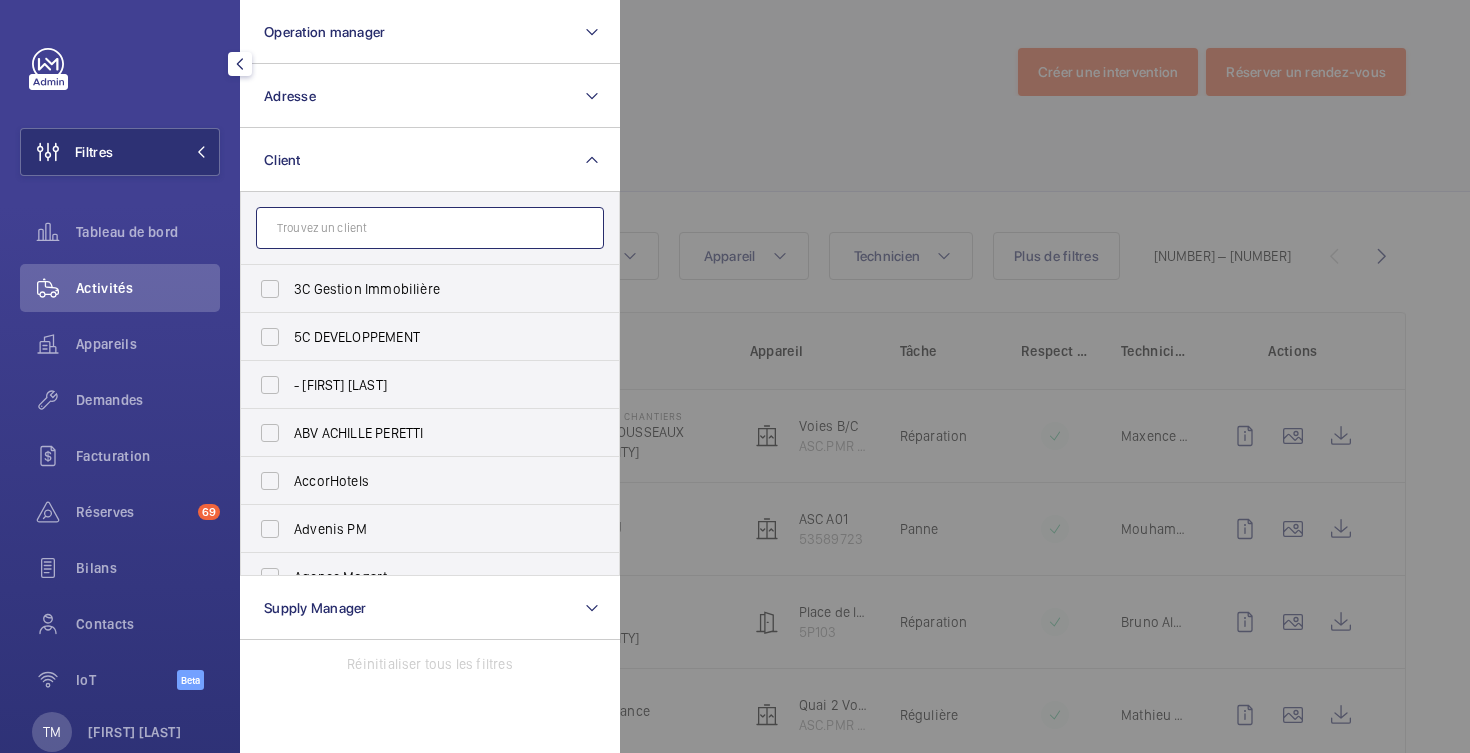 paste on "SCI [LAST]" 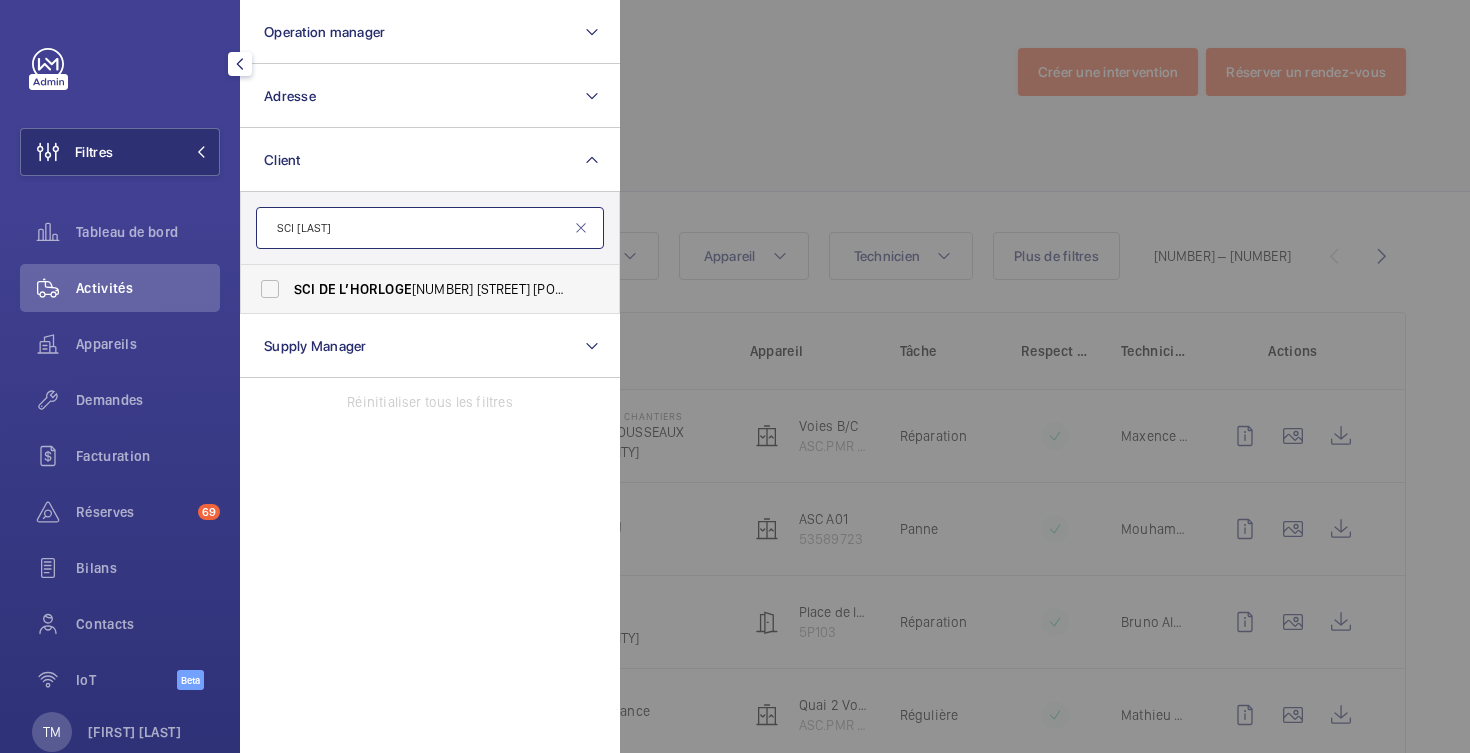 type on "SCI [LAST]" 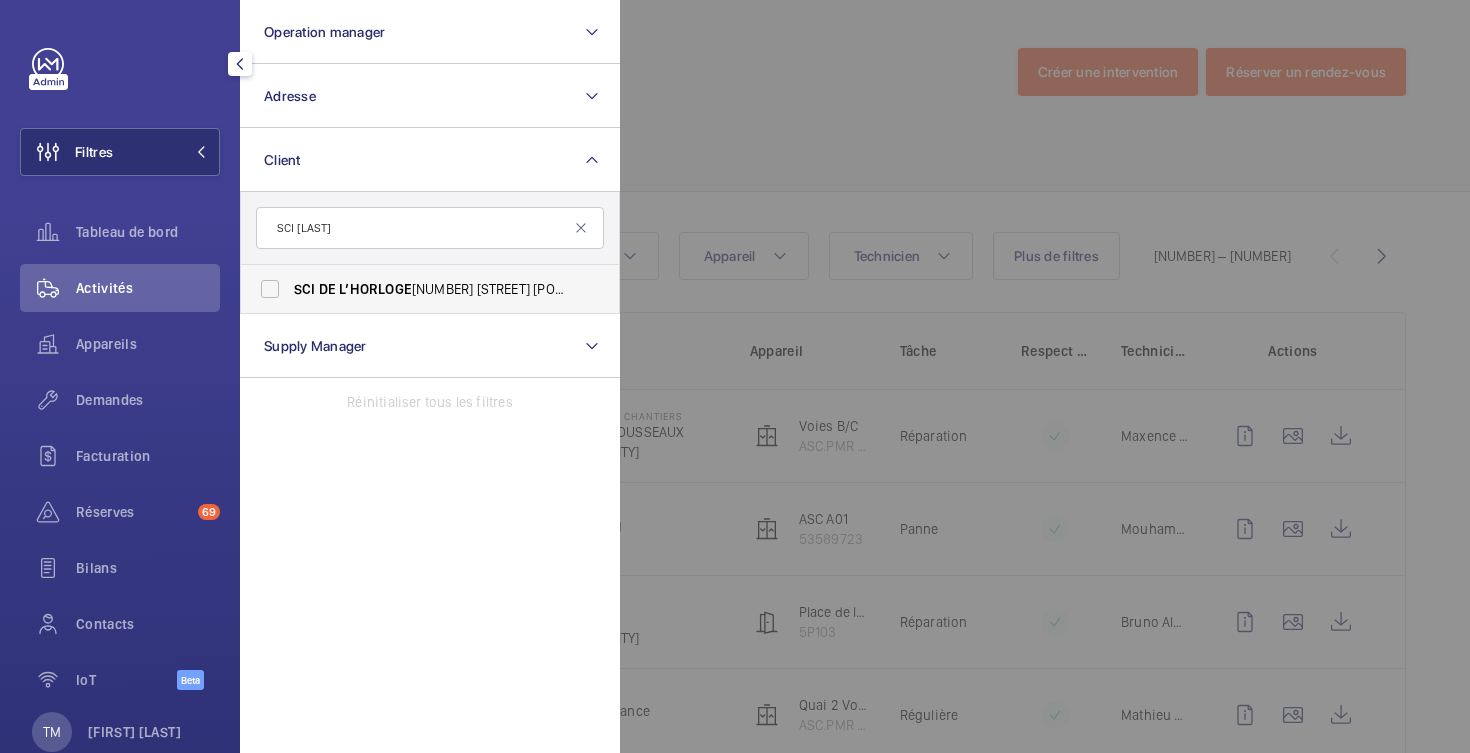 click on "DE" at bounding box center [327, 289] 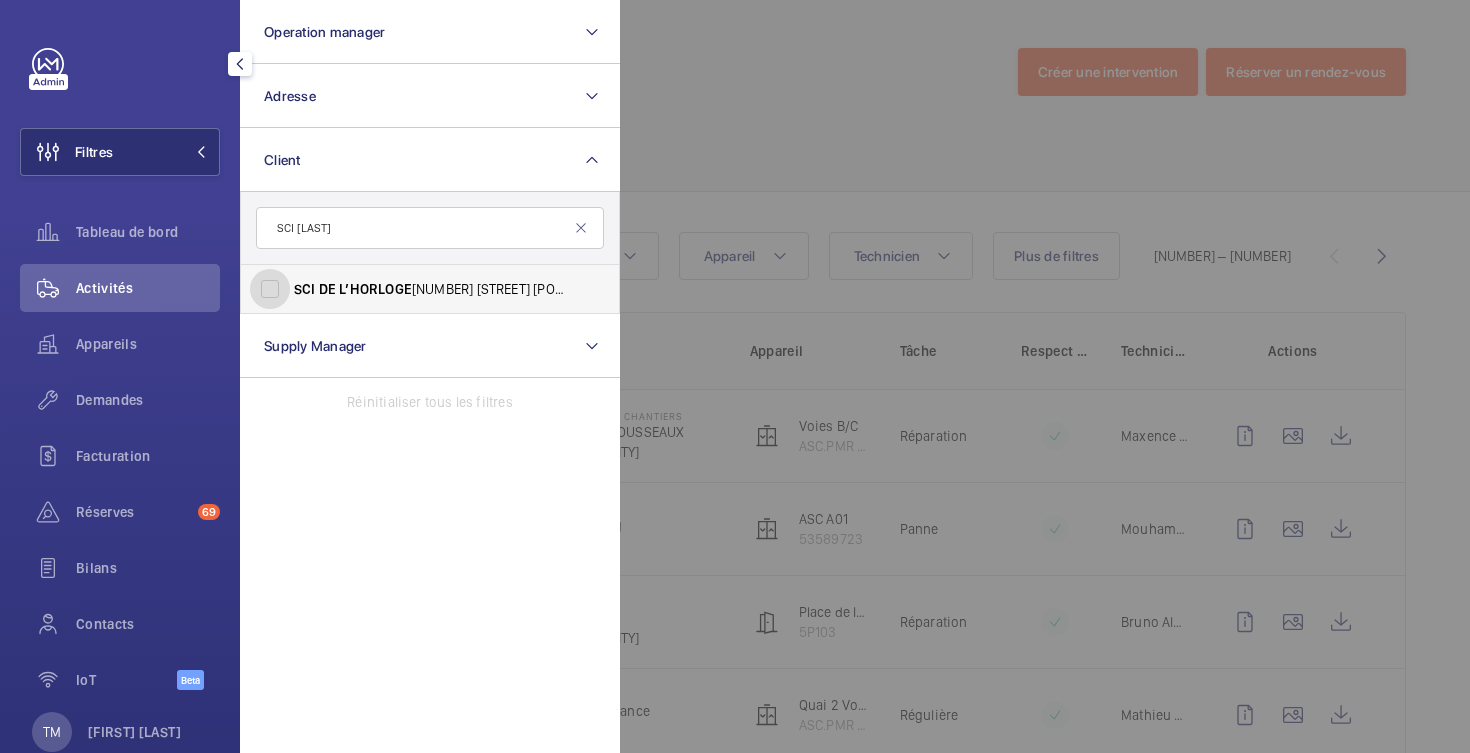 click on "SCI [LAST] [LAST] [NUMBER] [STREET] [POSTAL_CODE] [CITY]" at bounding box center [270, 289] 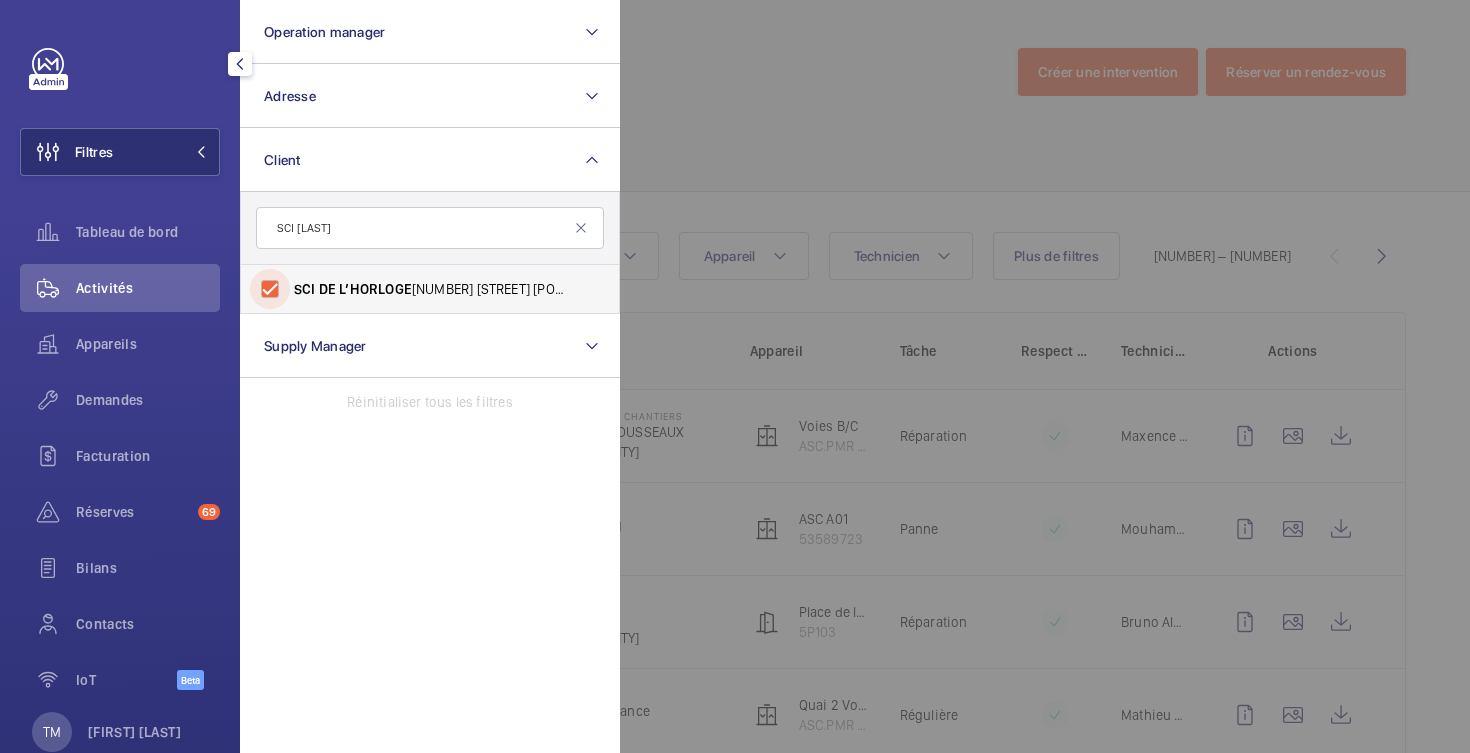 checkbox on "true" 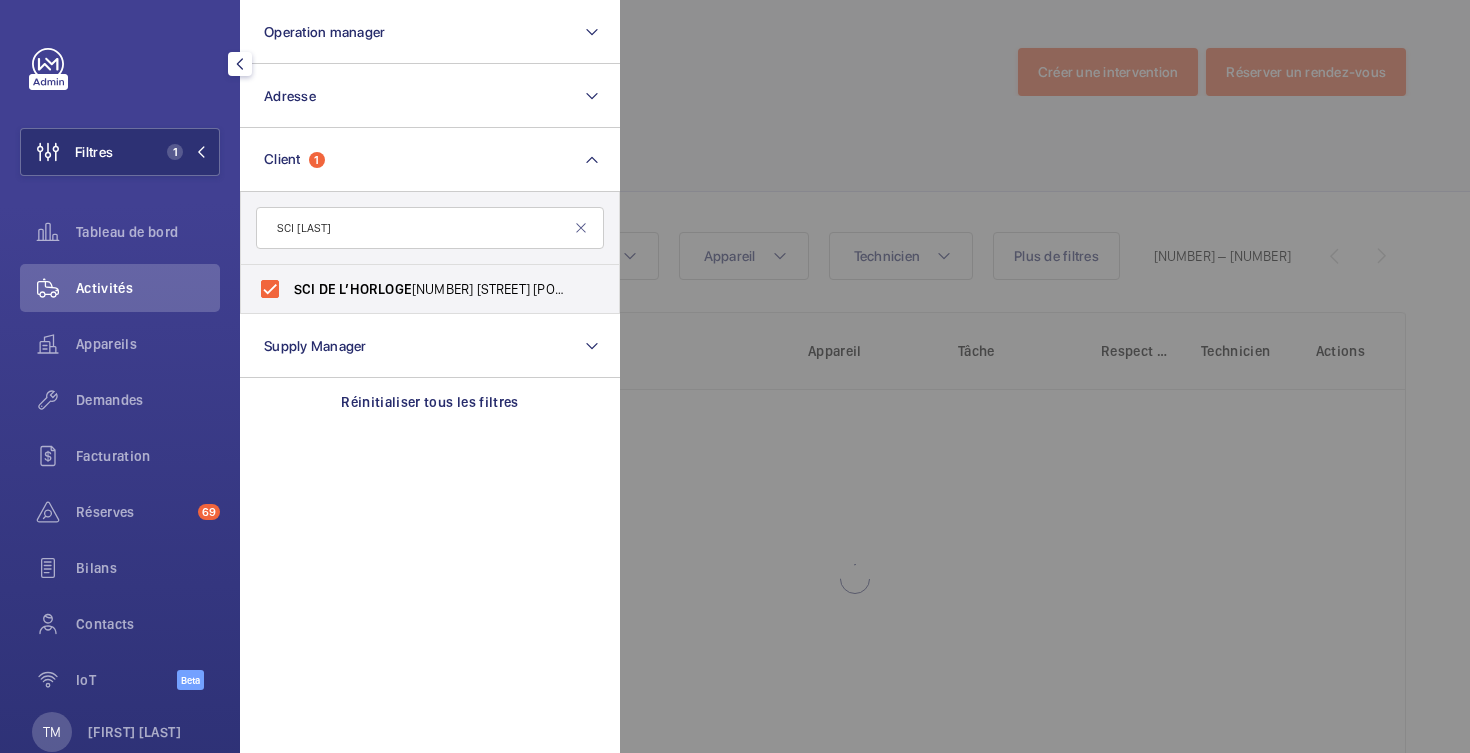click 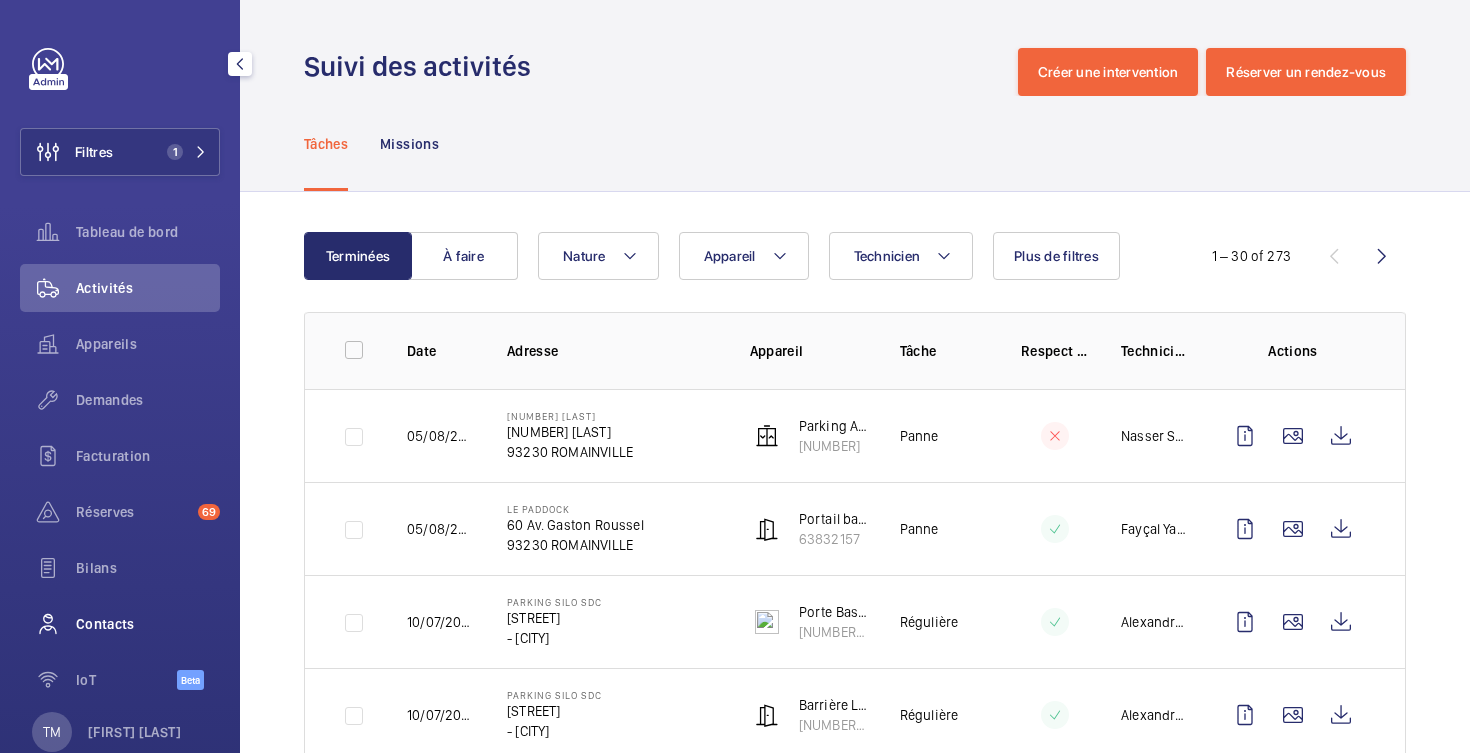 click on "Contacts" 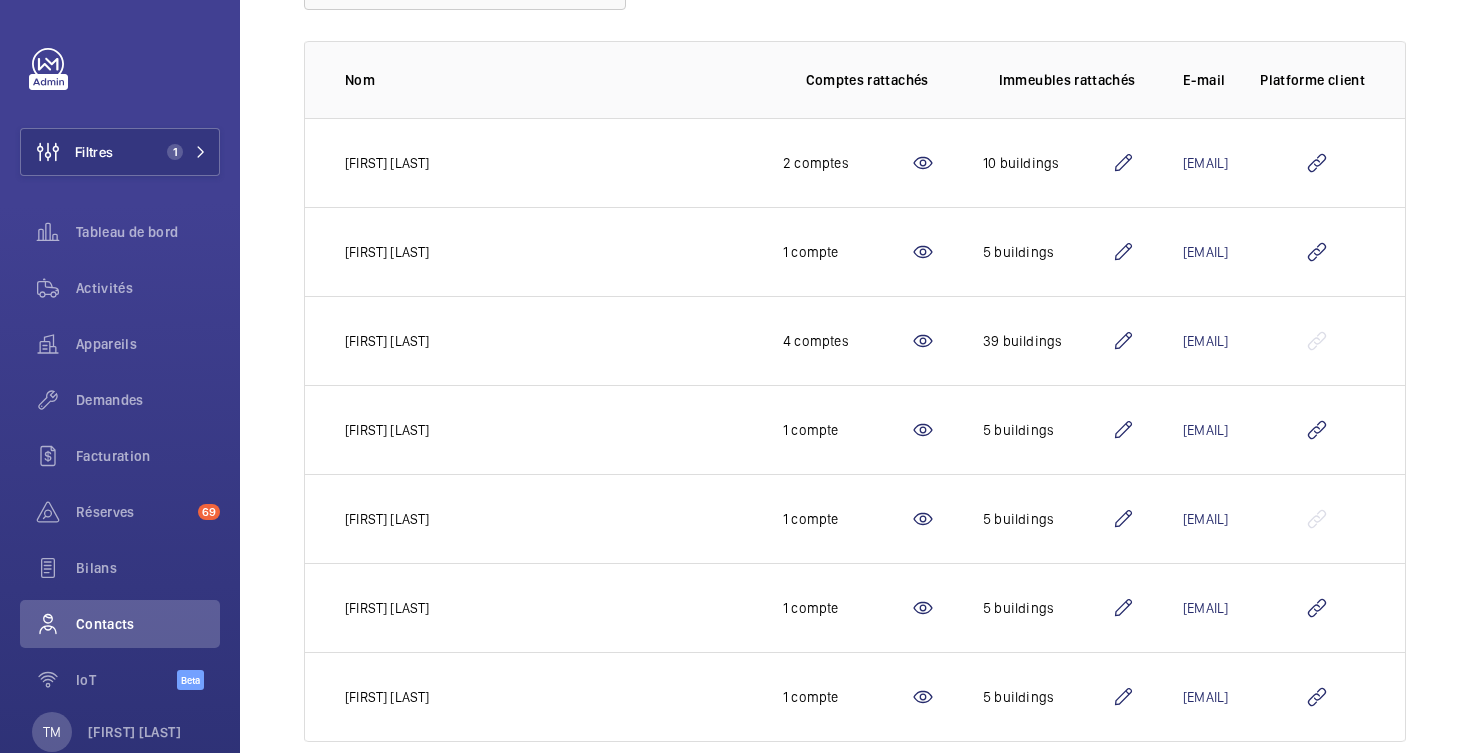 scroll, scrollTop: 320, scrollLeft: 0, axis: vertical 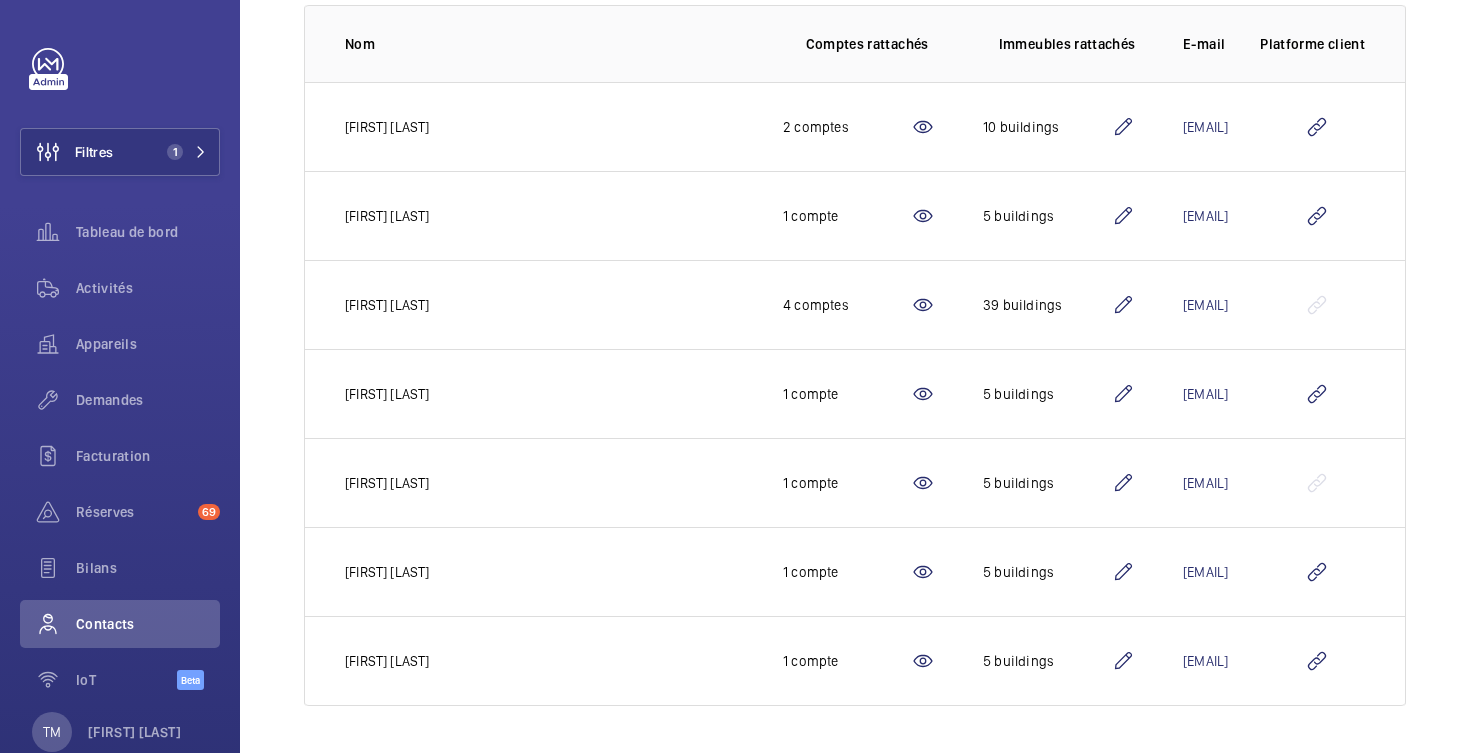 click 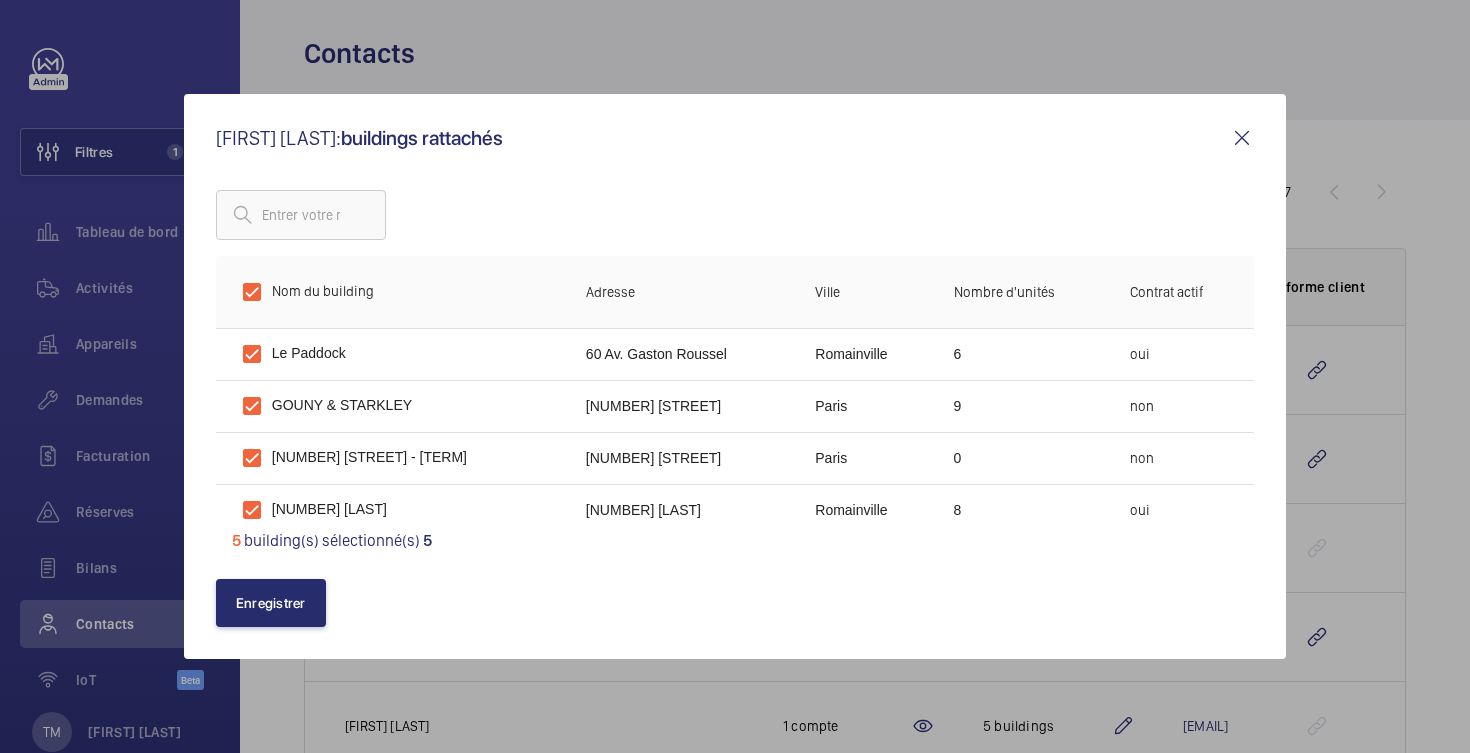 scroll, scrollTop: 320, scrollLeft: 0, axis: vertical 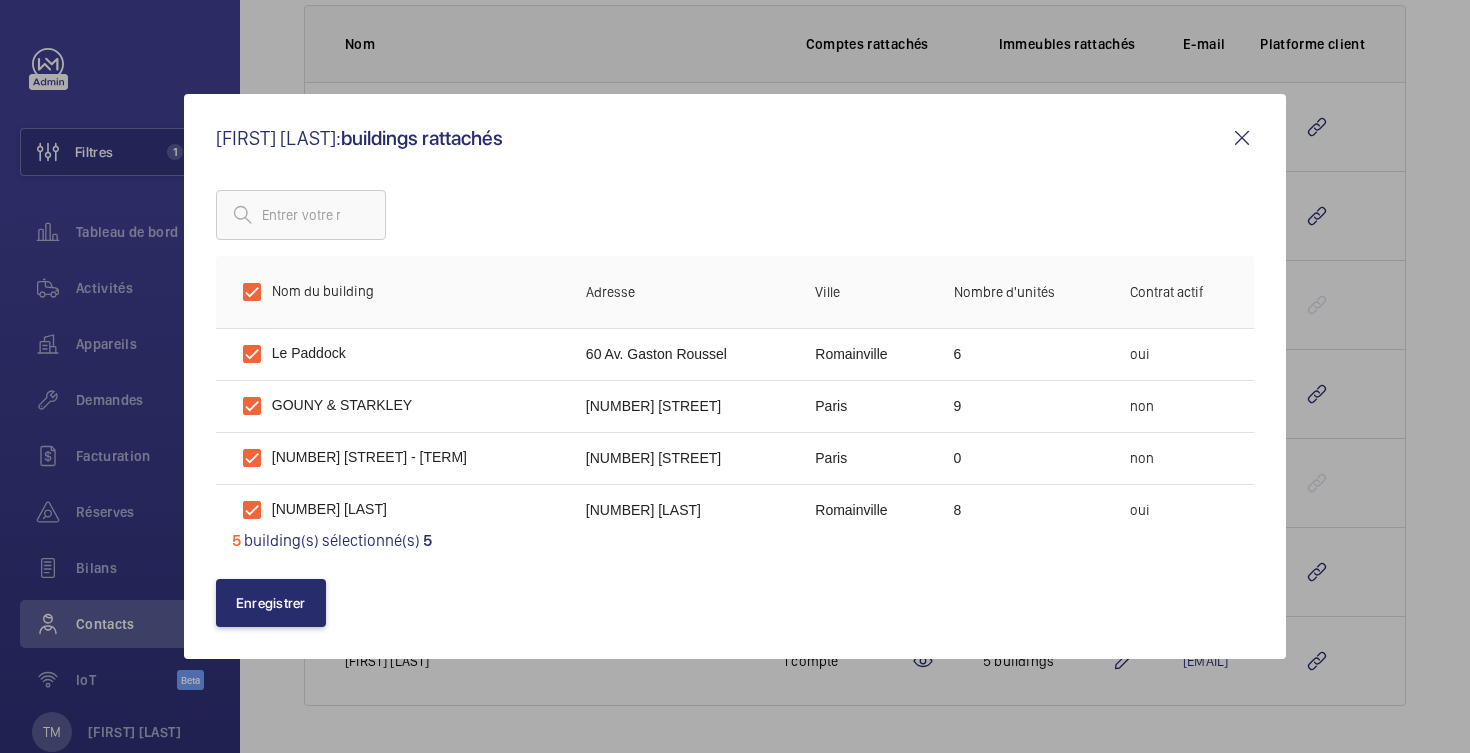 click at bounding box center (1242, 138) 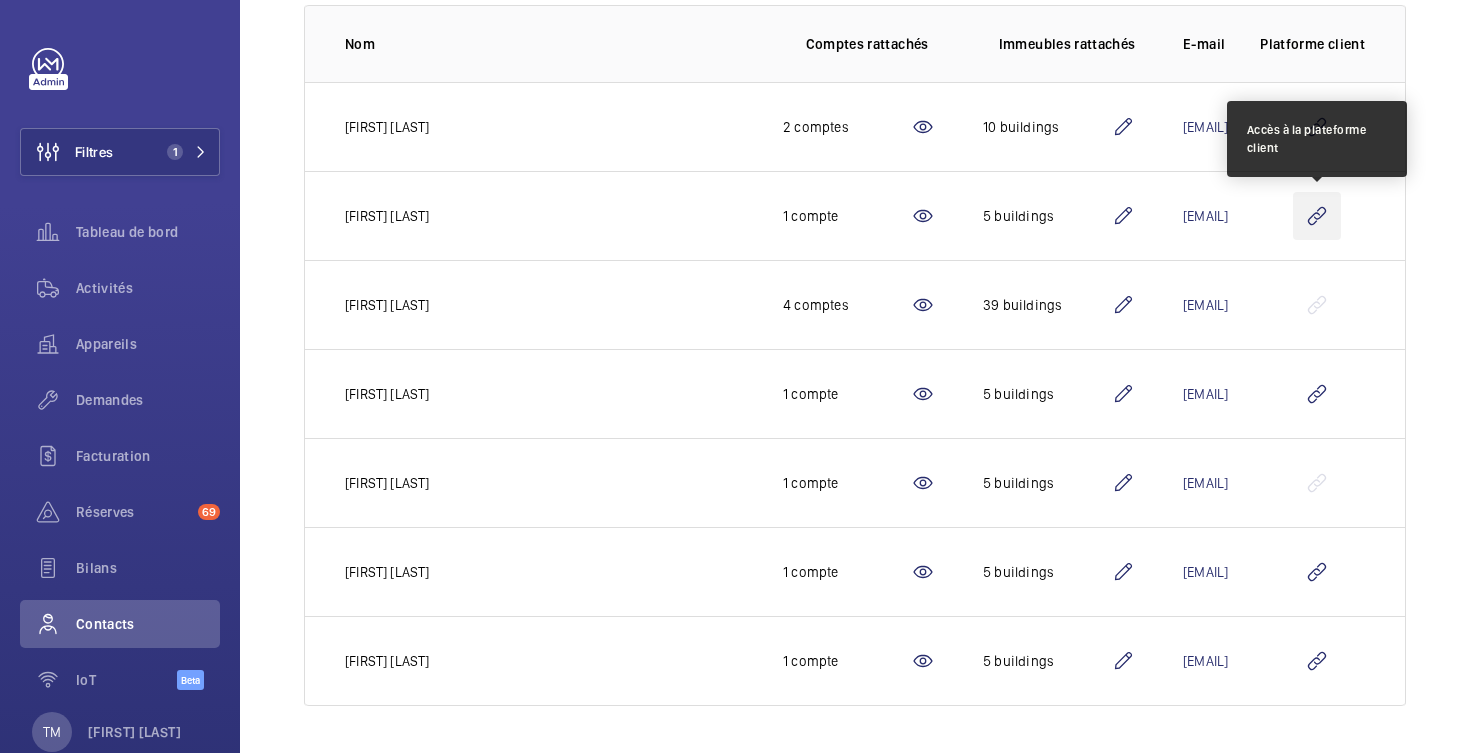click 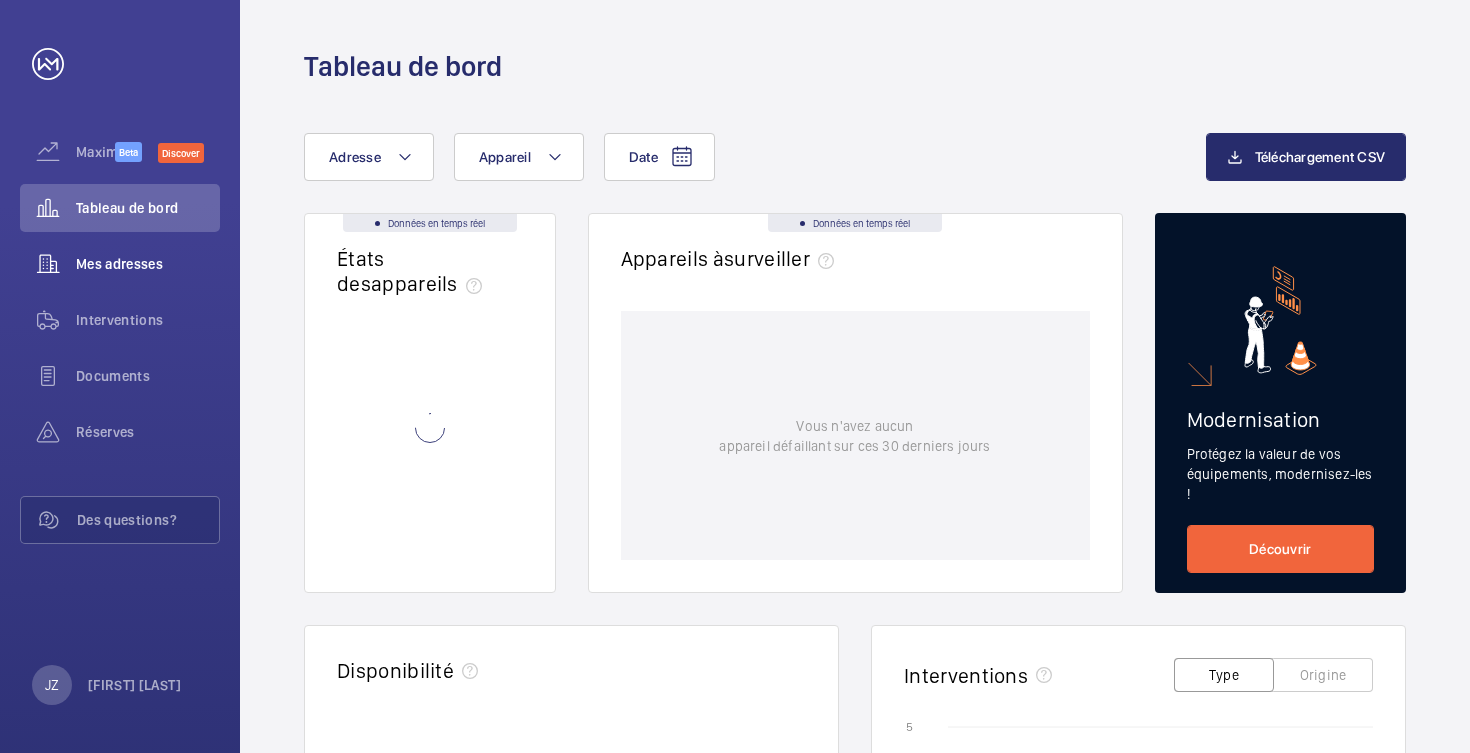 scroll, scrollTop: 0, scrollLeft: 0, axis: both 